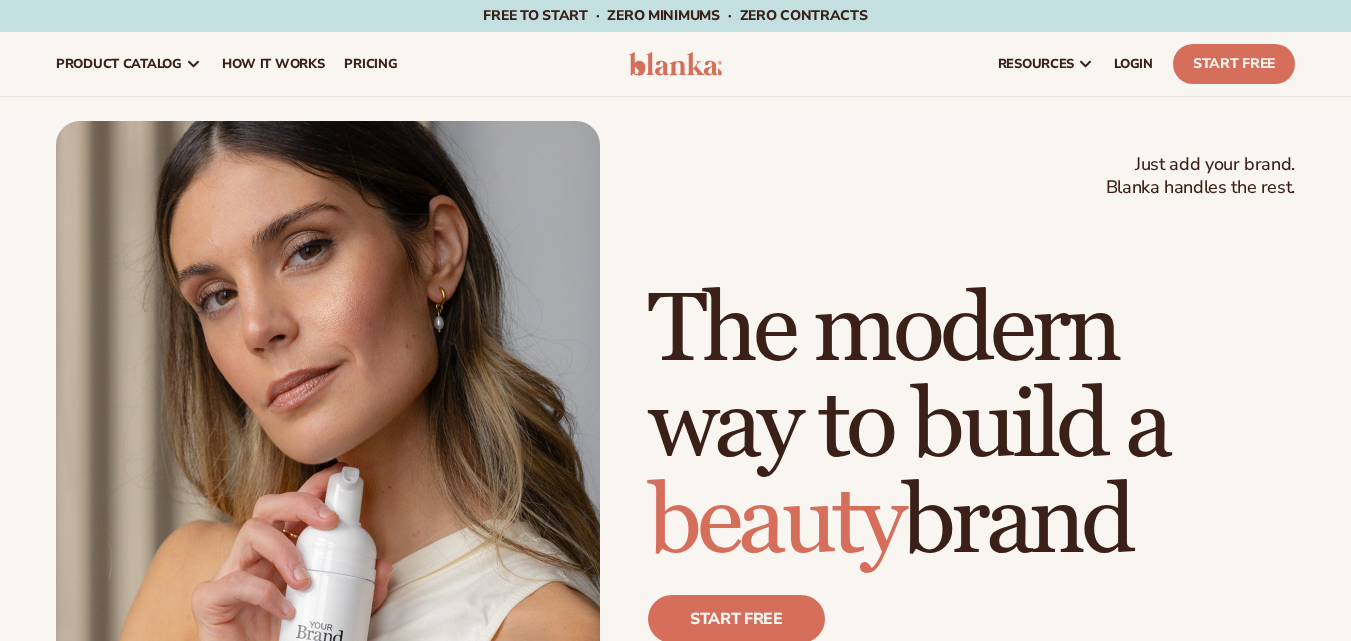 scroll, scrollTop: 0, scrollLeft: 0, axis: both 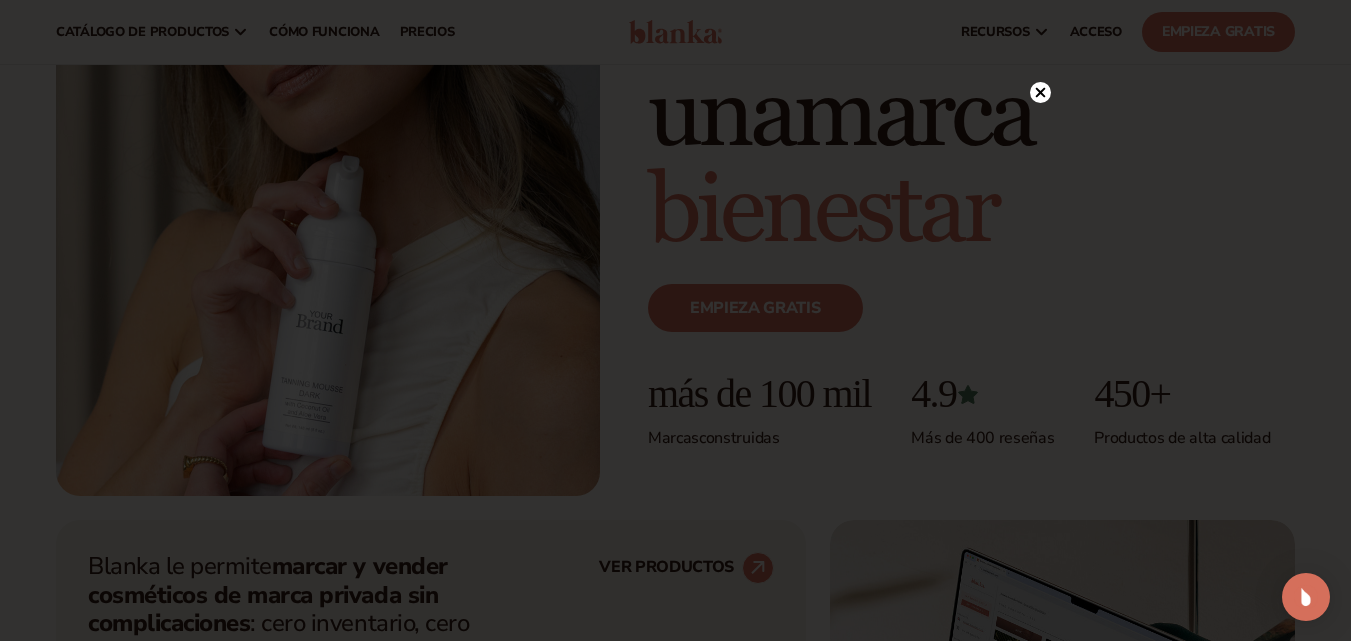 click at bounding box center [675, 320] 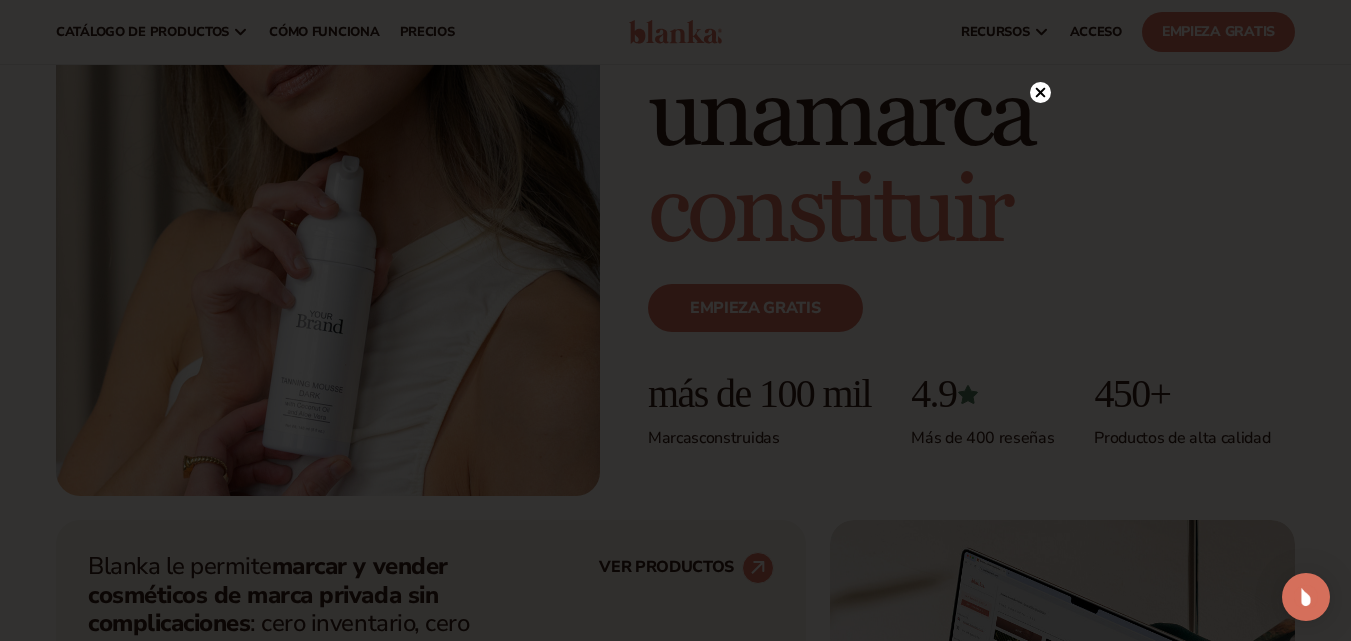 click 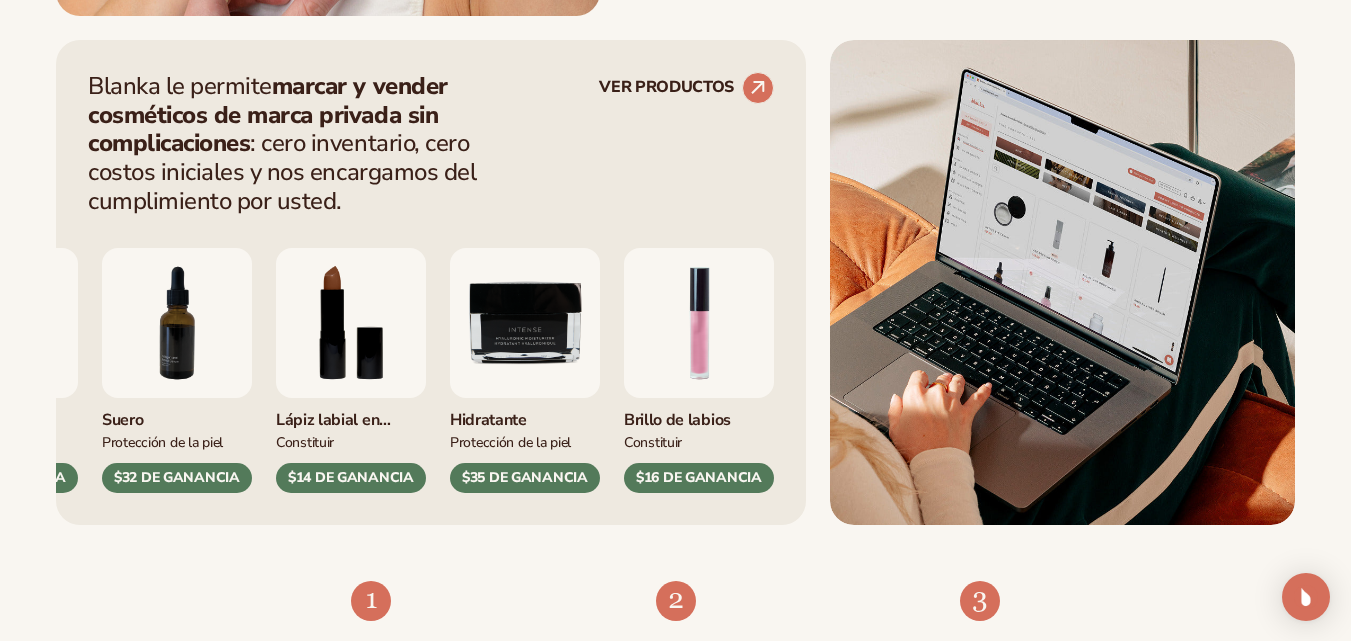 scroll, scrollTop: 861, scrollLeft: 0, axis: vertical 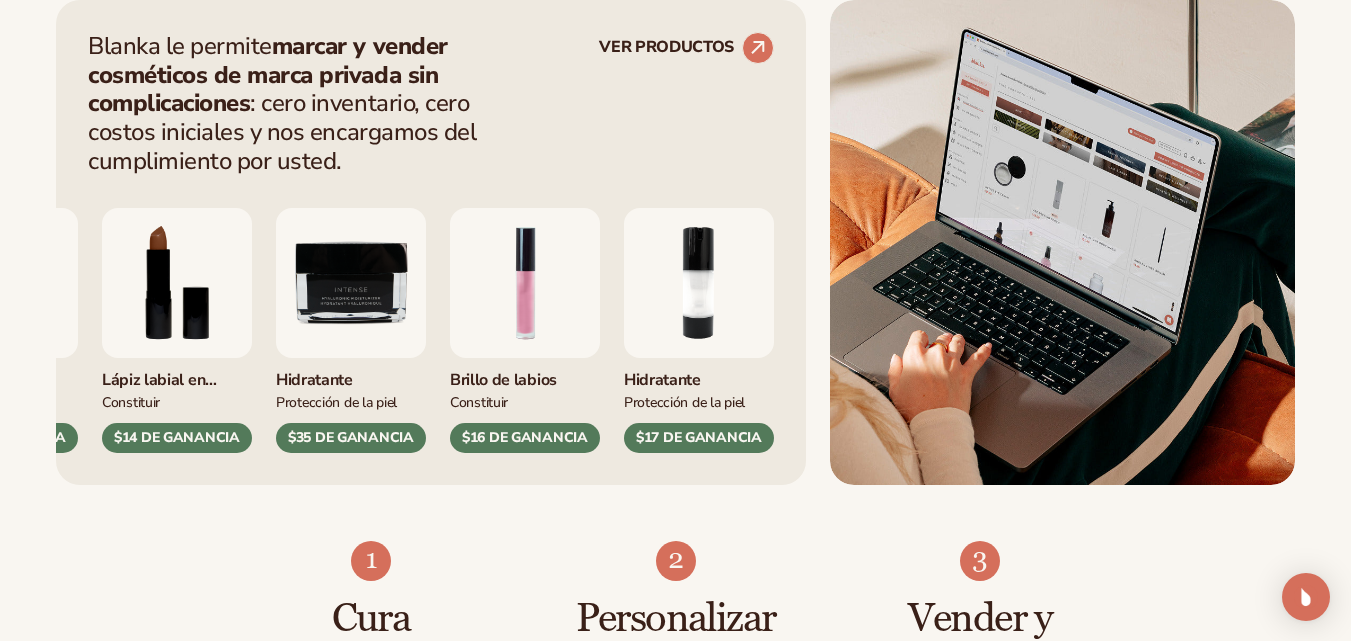click at bounding box center (525, 283) 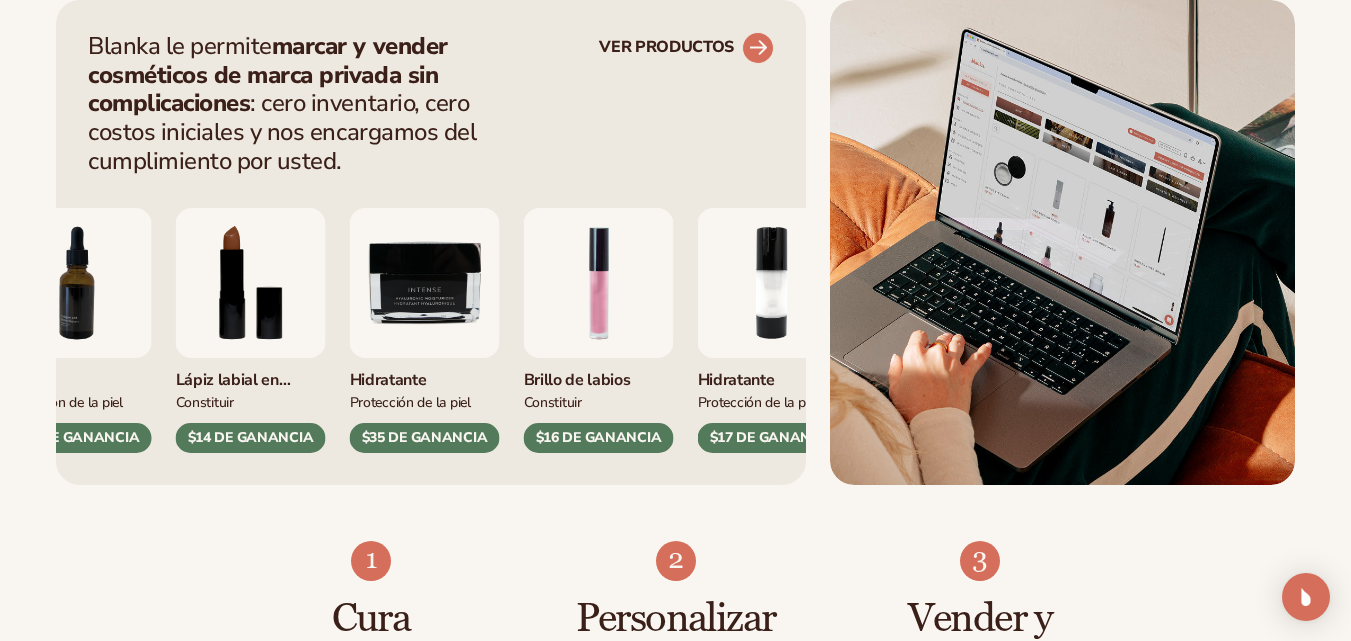 click 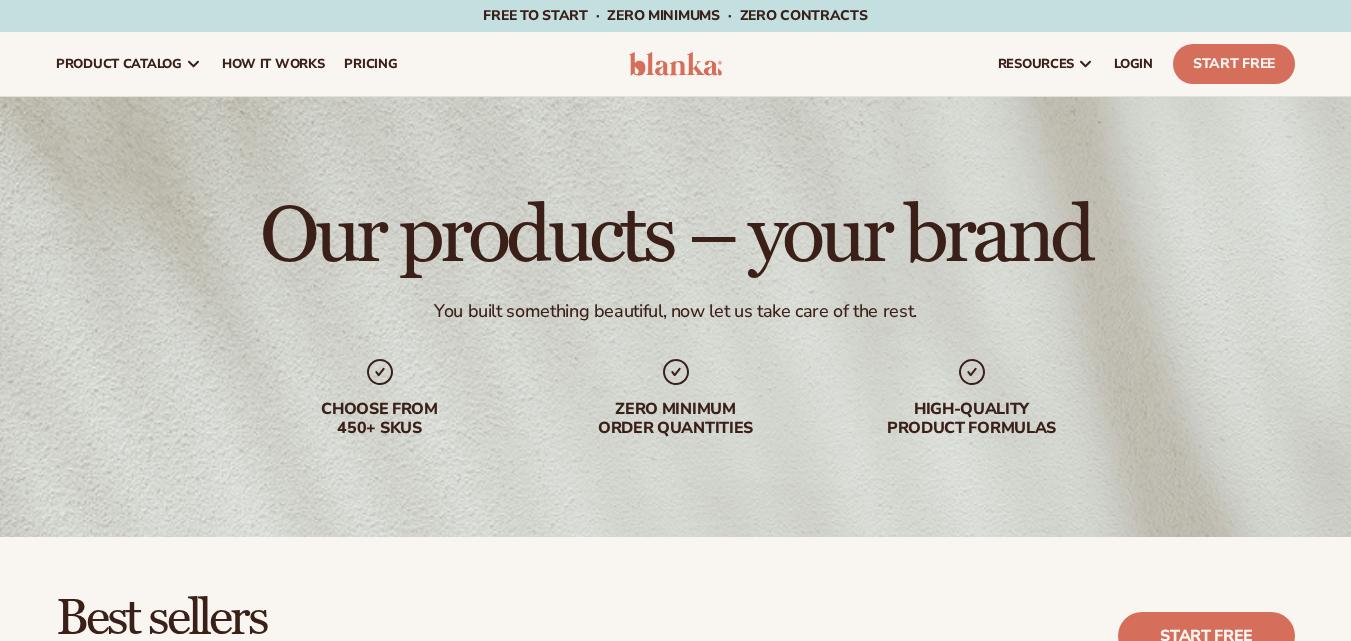 scroll, scrollTop: 0, scrollLeft: 0, axis: both 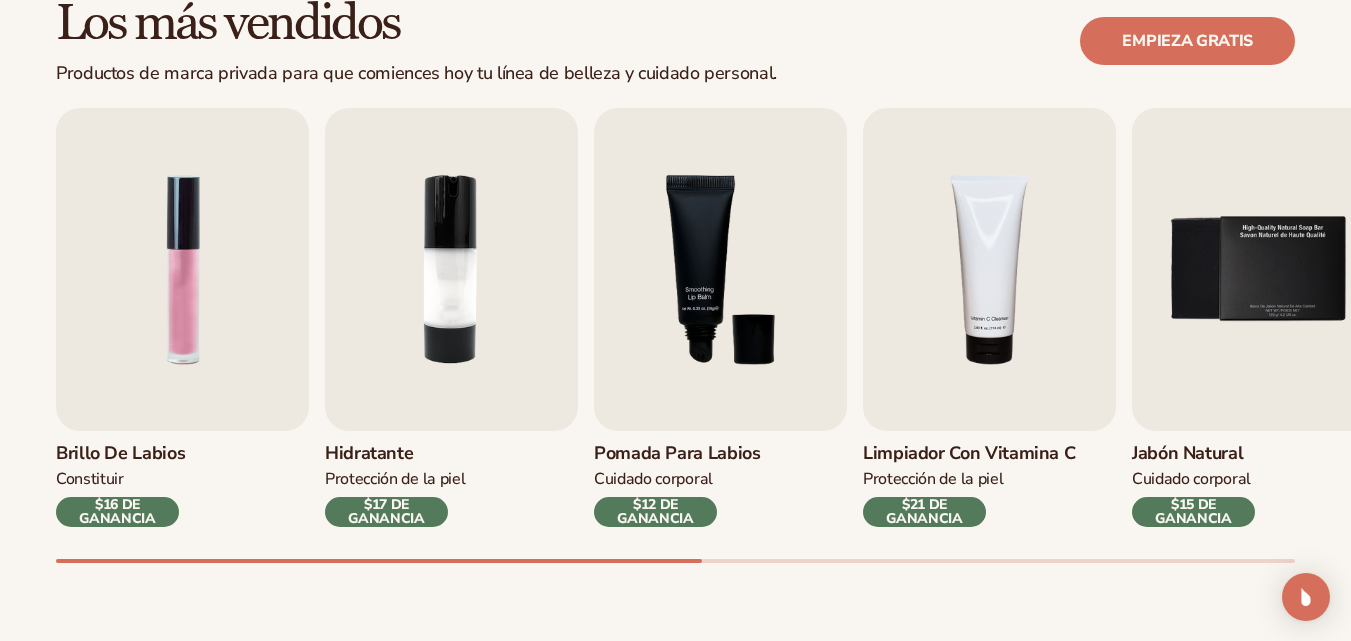 click on "Los más vendidos Productos de marca privada para que comiences hoy tu línea de belleza y cuidado personal.
Empieza gratis" at bounding box center [675, 41] 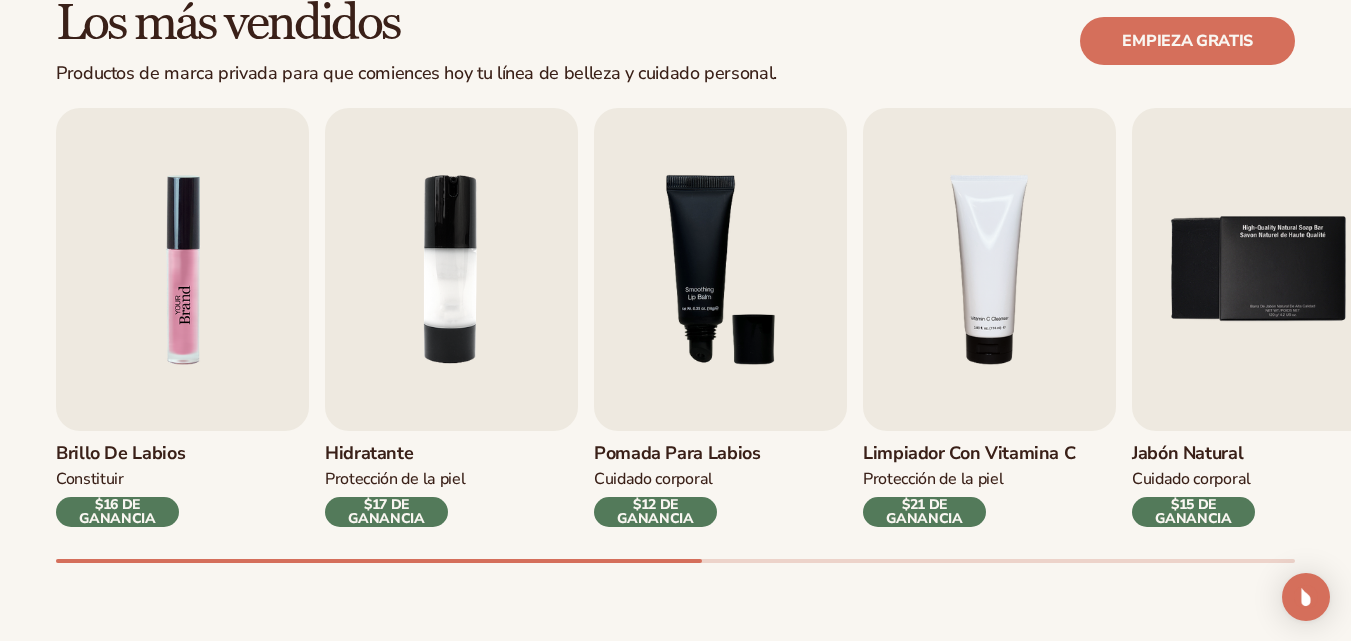 click at bounding box center (182, 269) 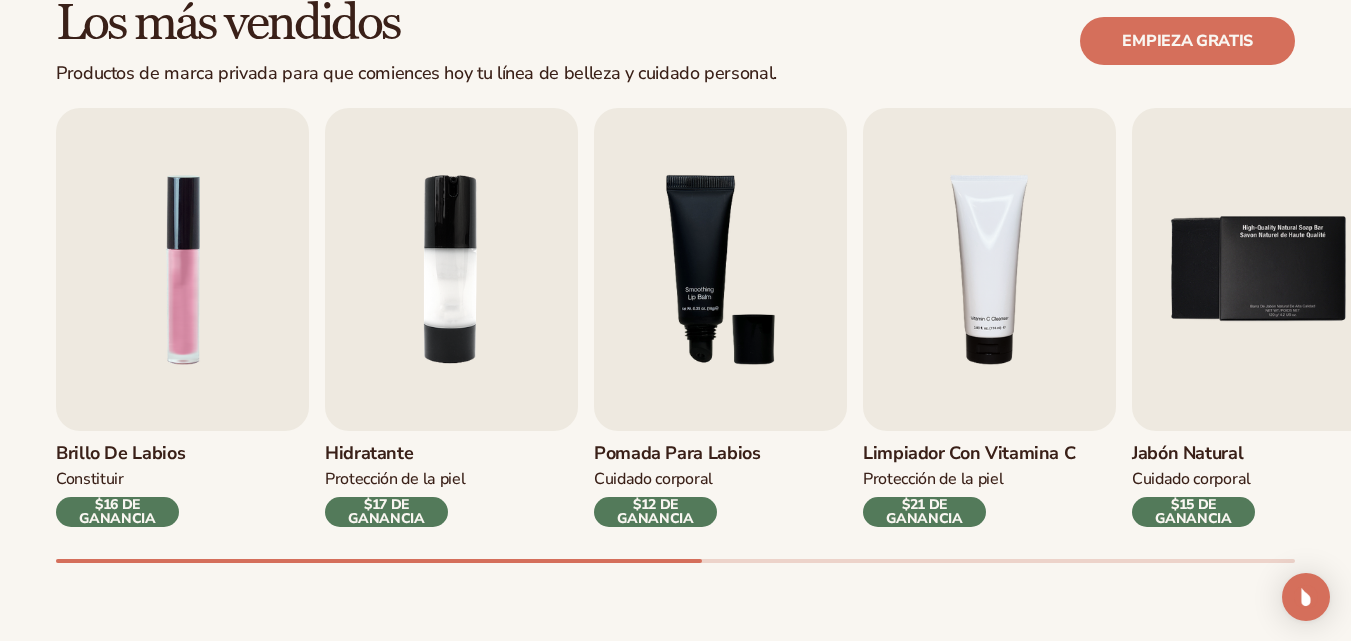click on "$16 DE GANANCIA" at bounding box center (117, 511) 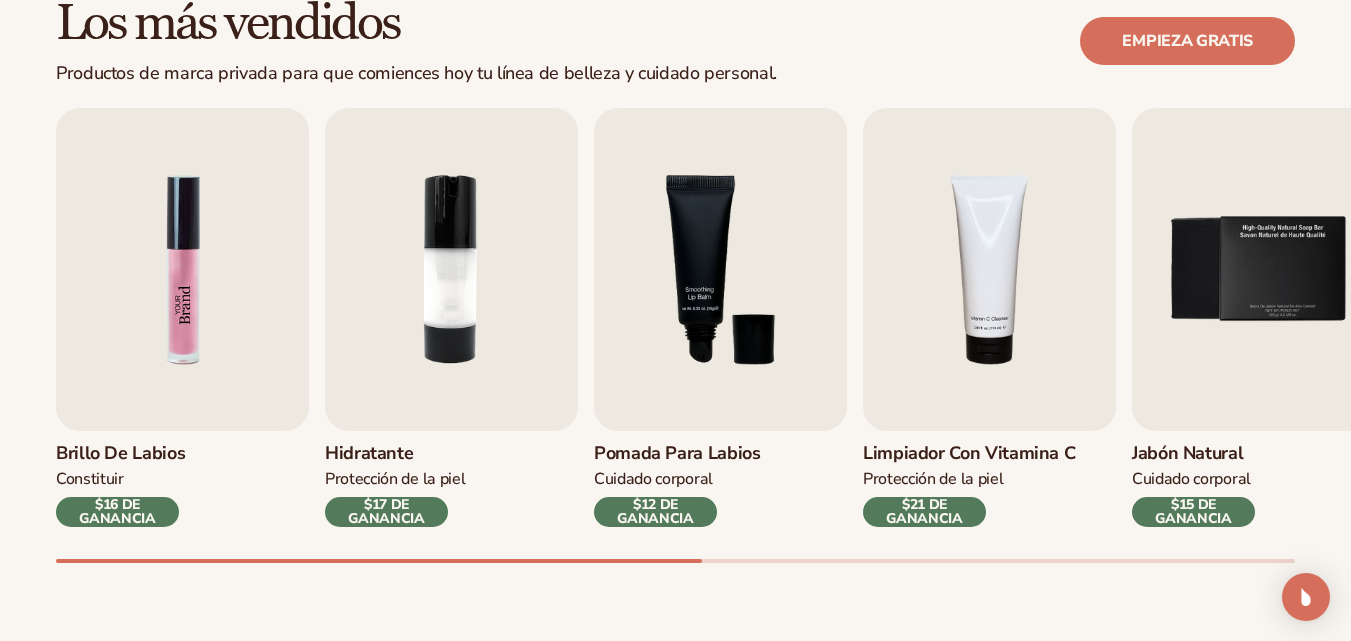 click at bounding box center [182, 269] 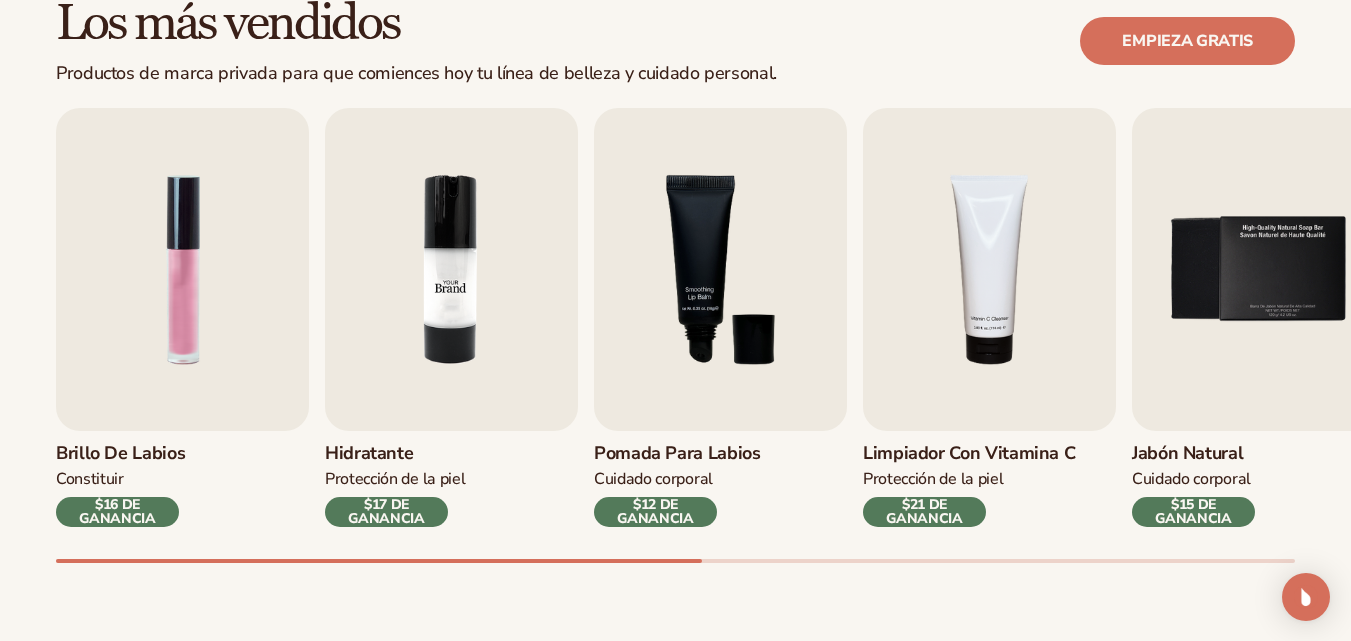 click at bounding box center (451, 269) 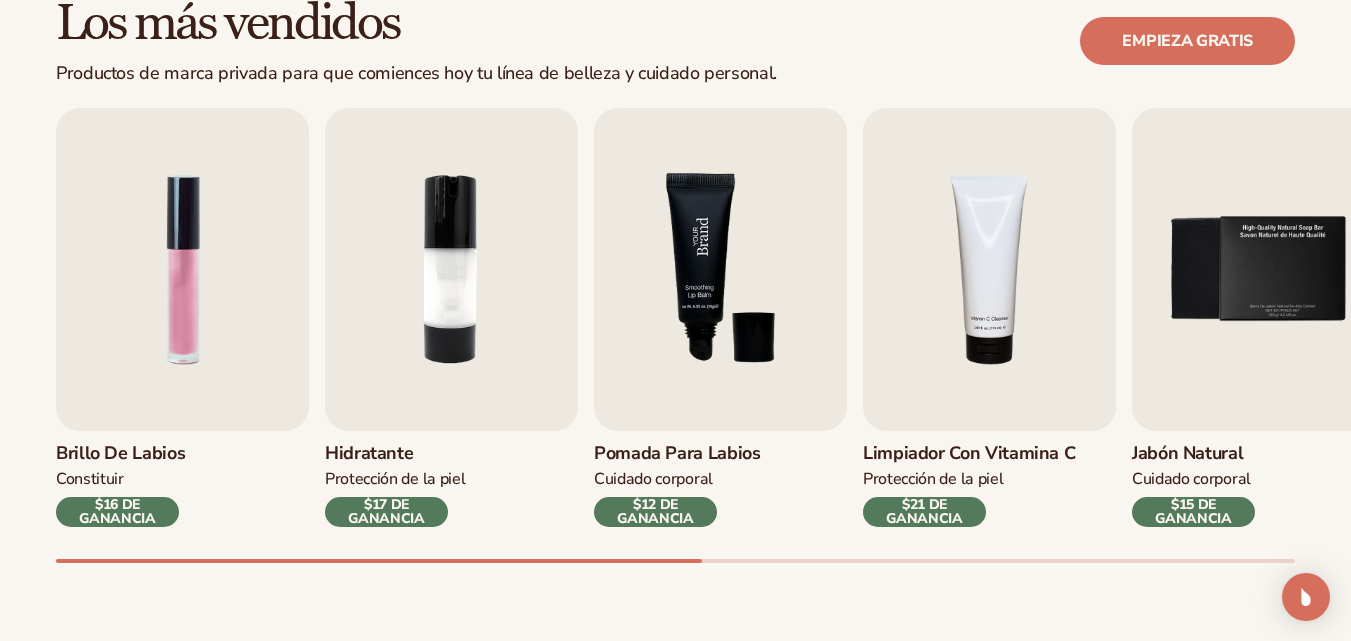 click at bounding box center (720, 269) 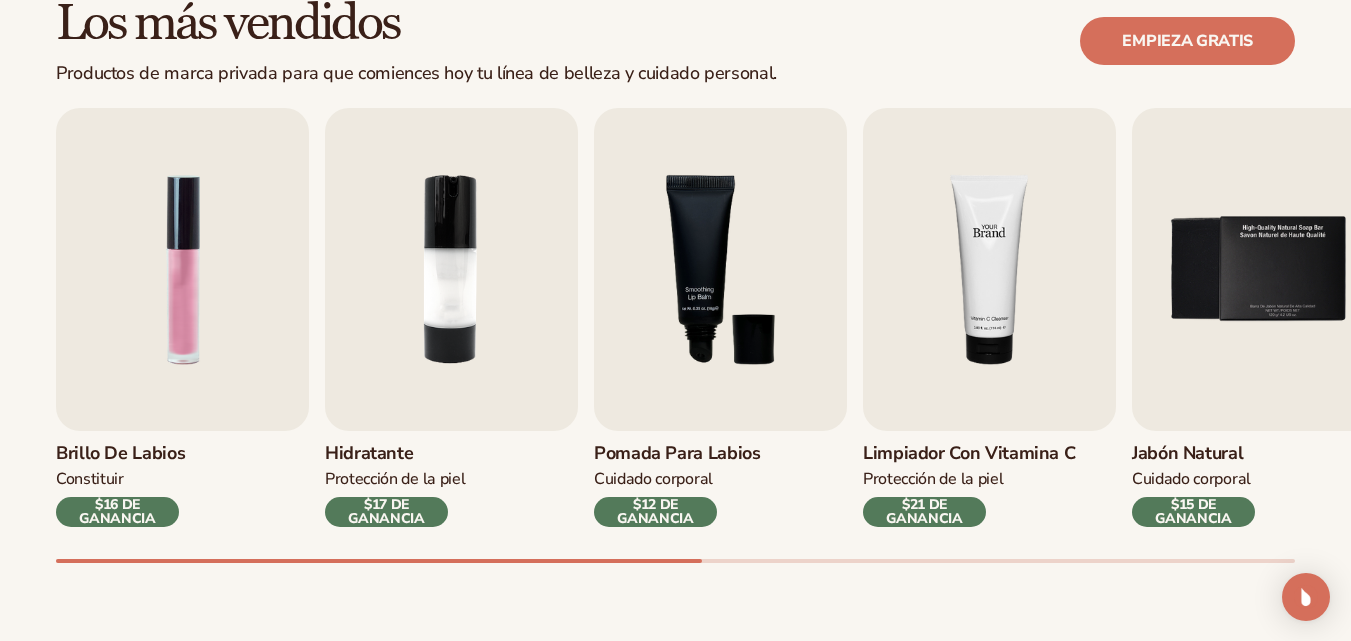 click at bounding box center (989, 269) 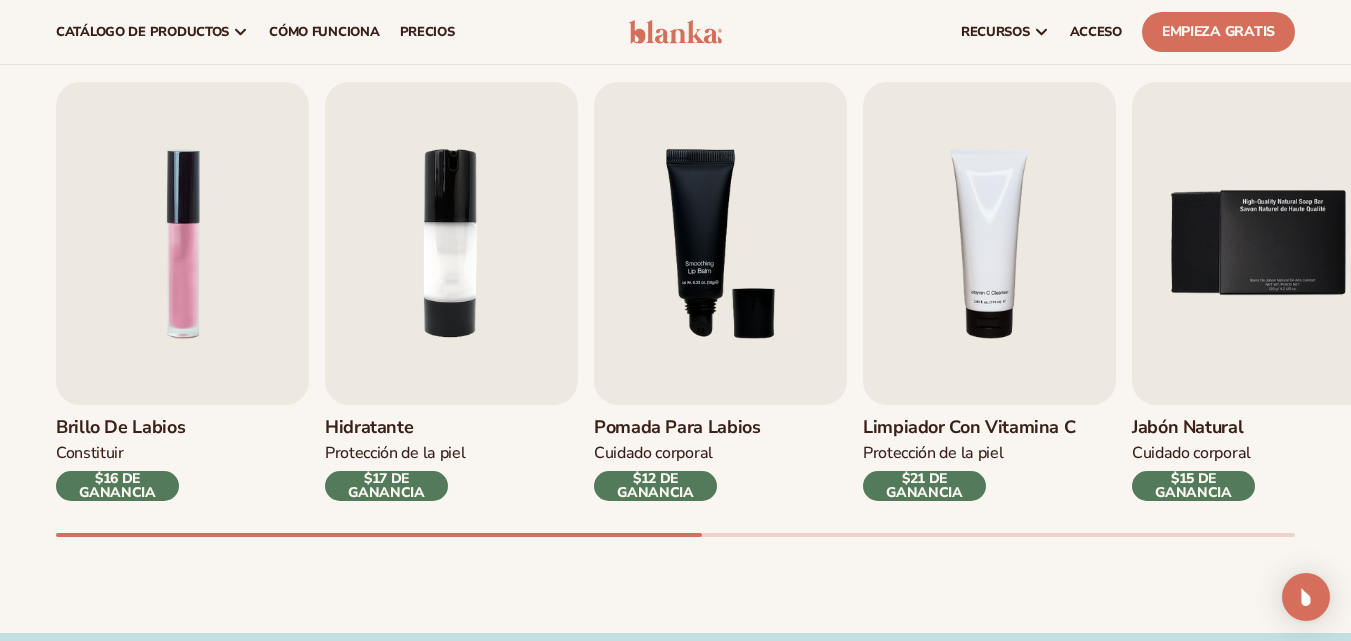 scroll, scrollTop: 596, scrollLeft: 0, axis: vertical 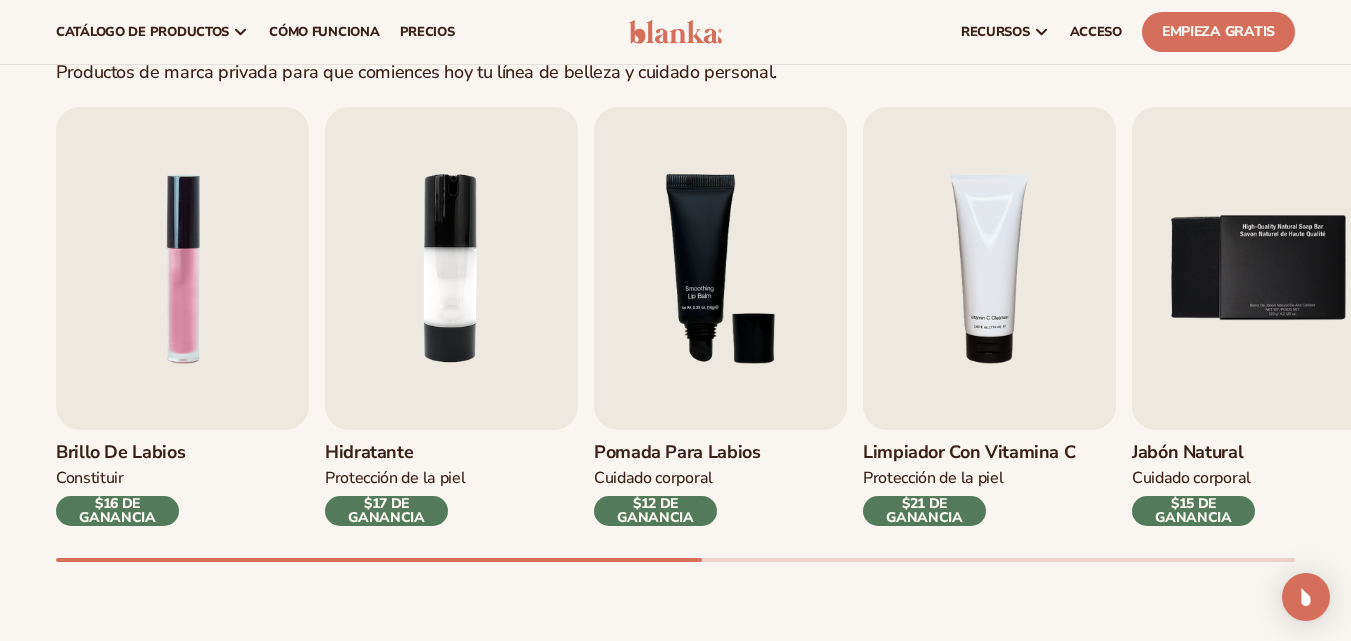 click on "$17 DE GANANCIA" at bounding box center [386, 510] 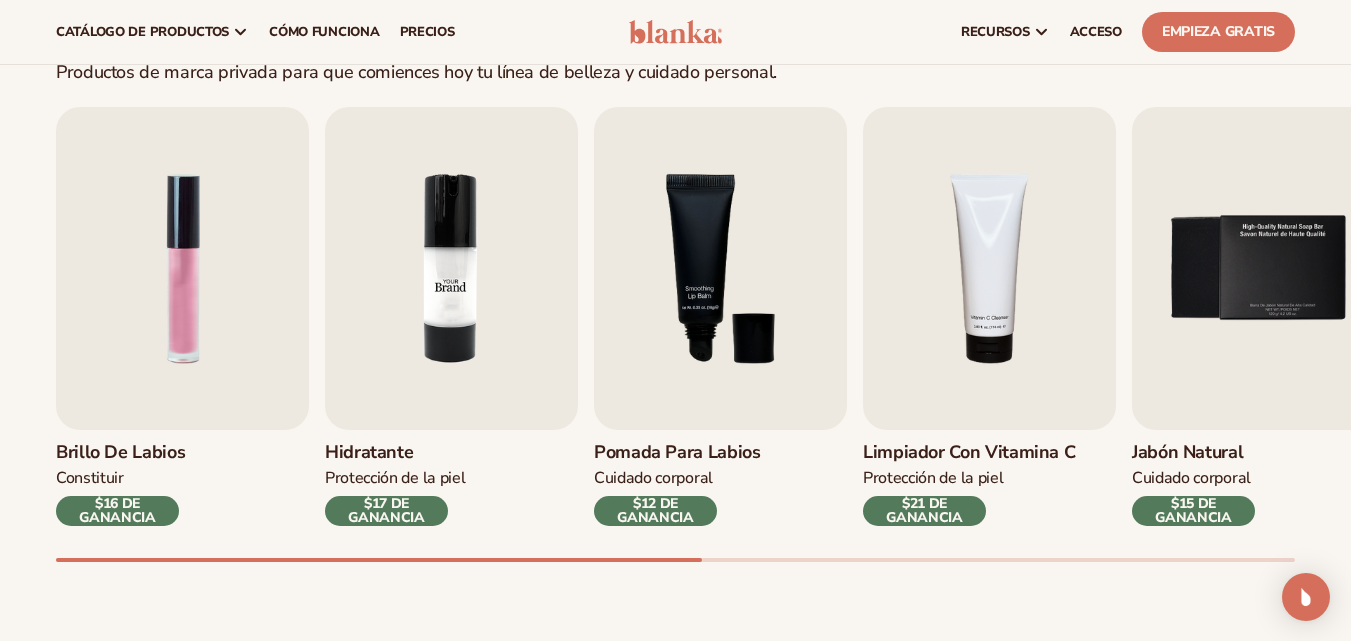 click at bounding box center [451, 268] 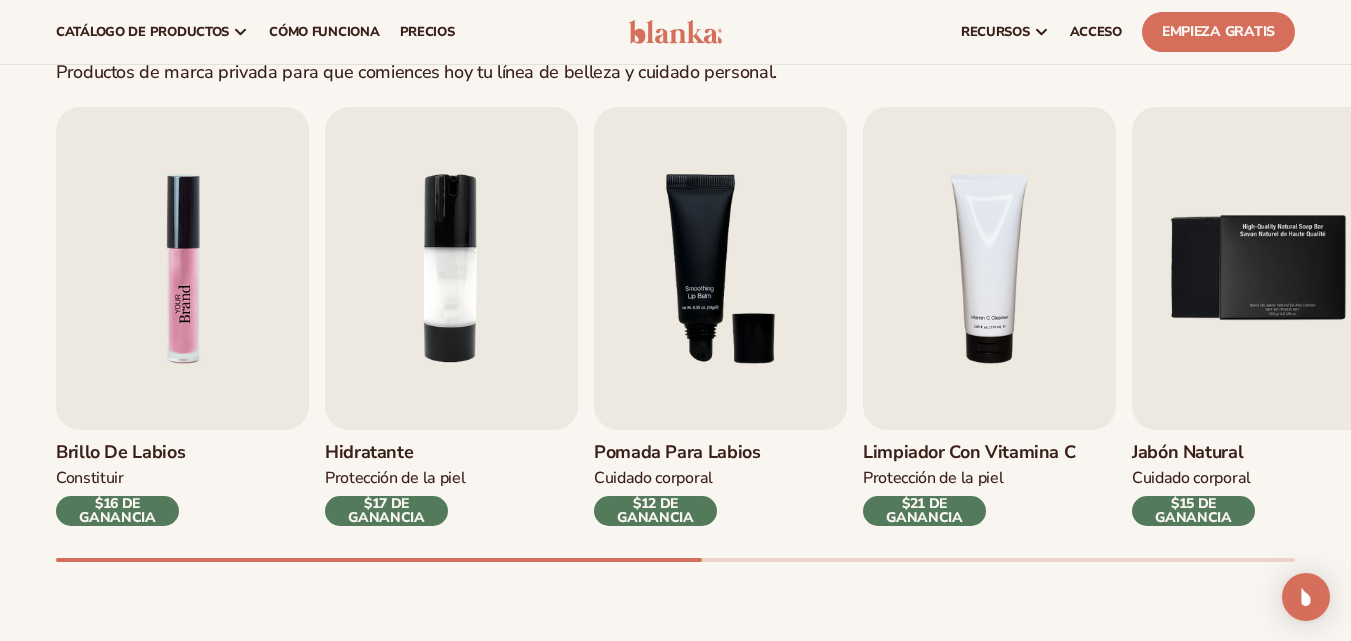 click at bounding box center (182, 268) 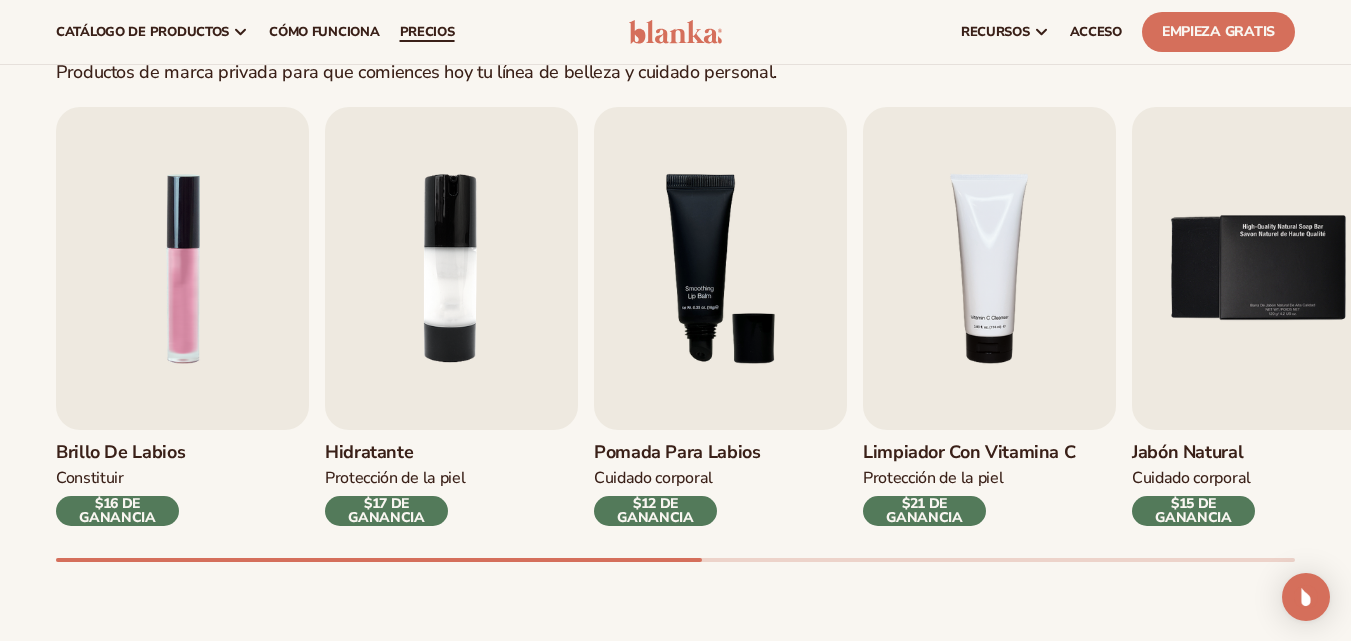 click on "precios" at bounding box center [427, 32] 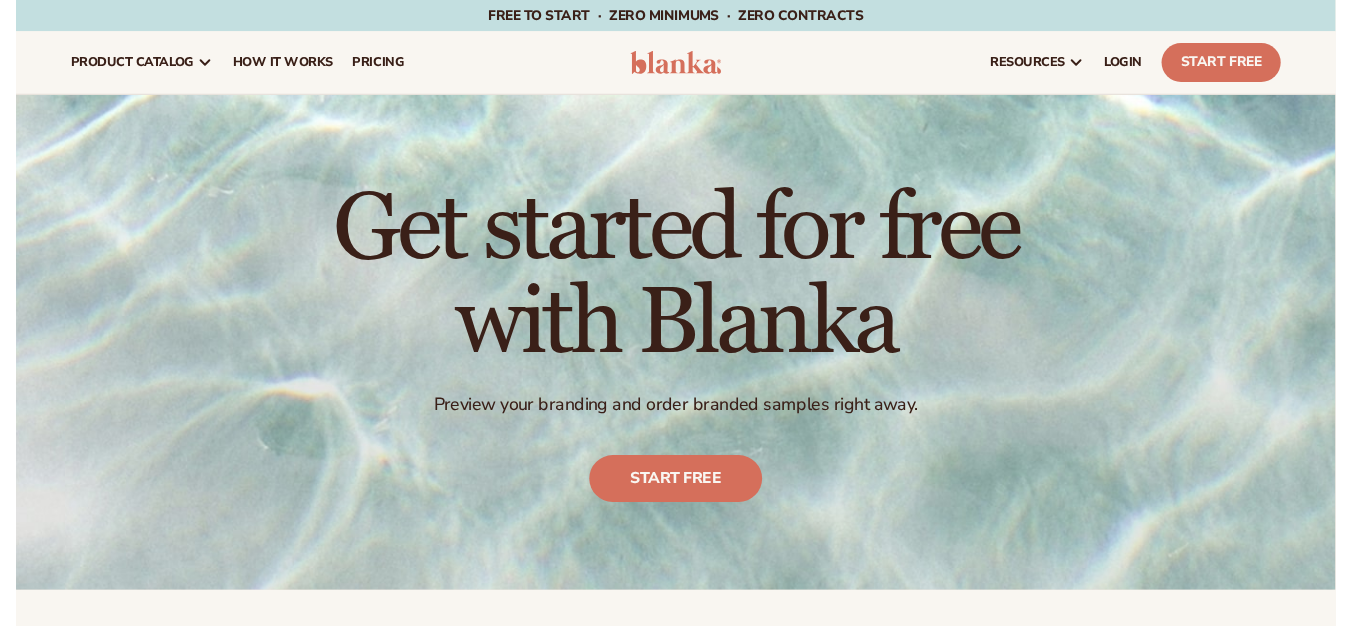 scroll, scrollTop: 0, scrollLeft: 0, axis: both 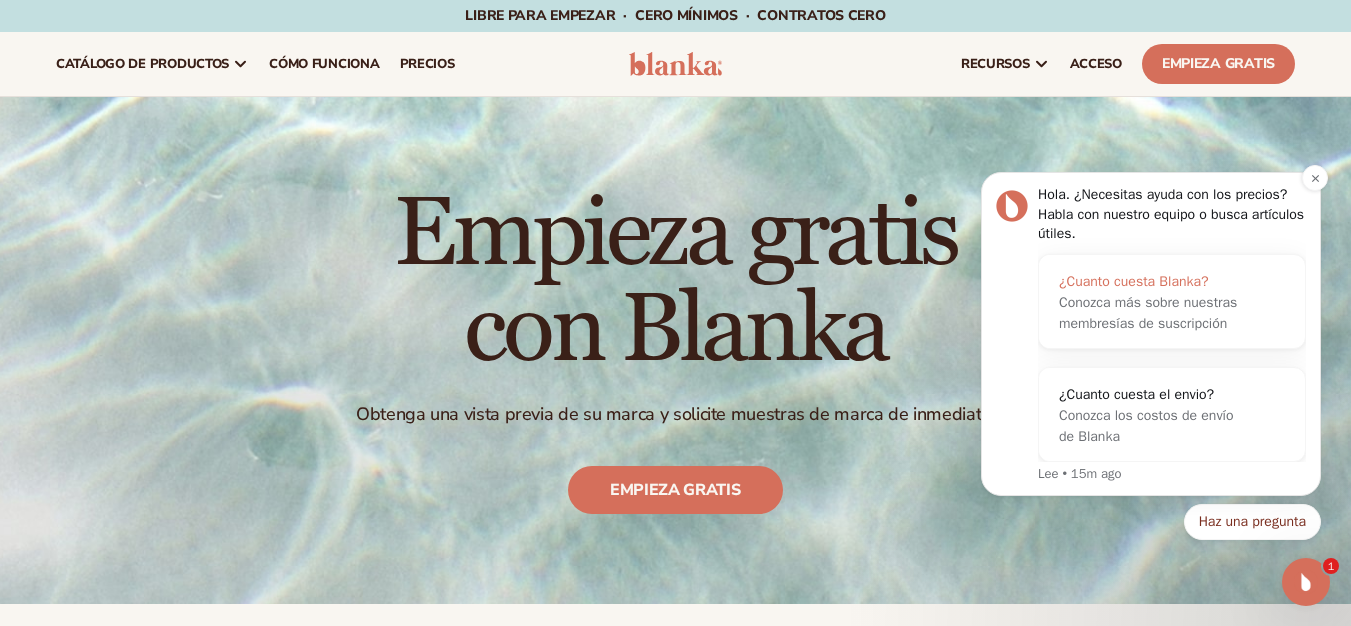 click on "¿Cuanto cuesta Blanka?" at bounding box center [1134, 281] 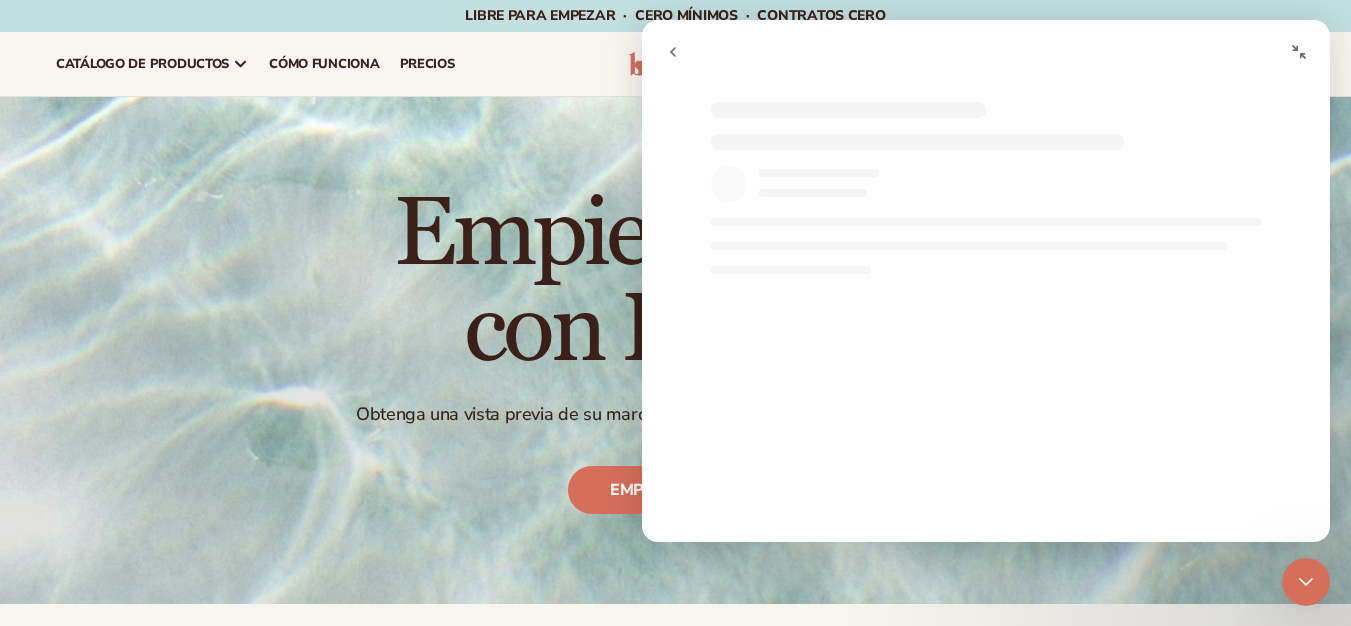 scroll, scrollTop: 0, scrollLeft: 0, axis: both 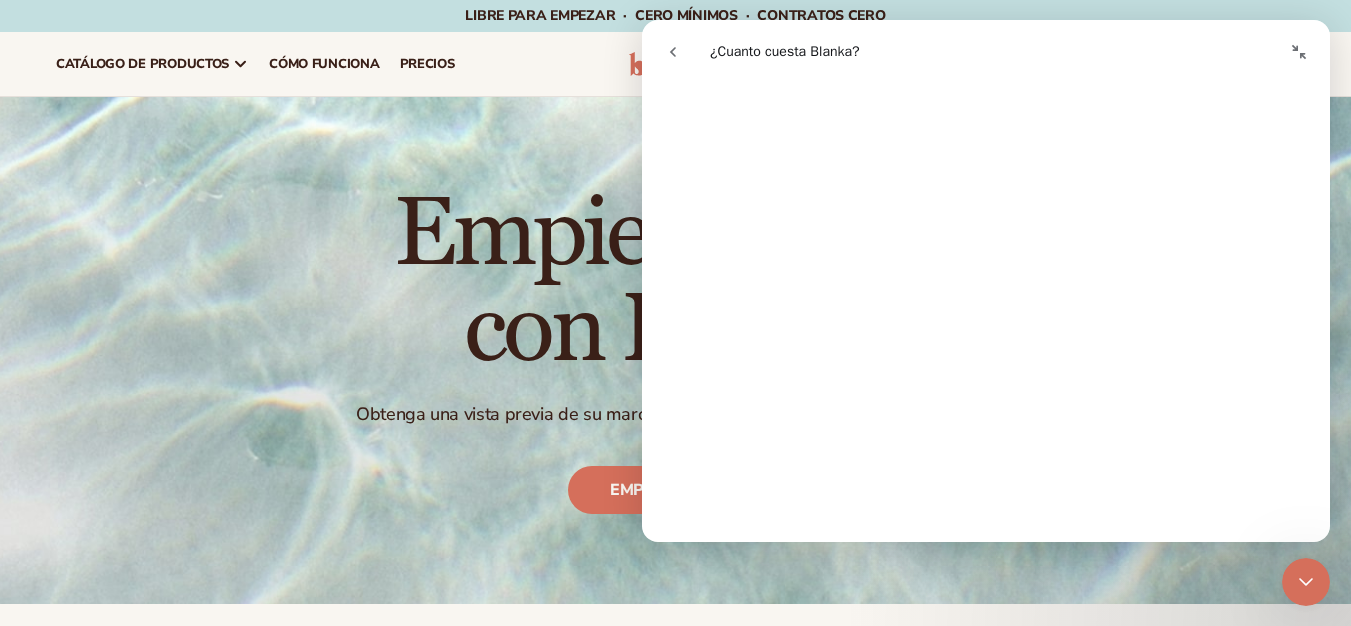 drag, startPoint x: 1326, startPoint y: 142, endPoint x: 1972, endPoint y: 314, distance: 668.5058 